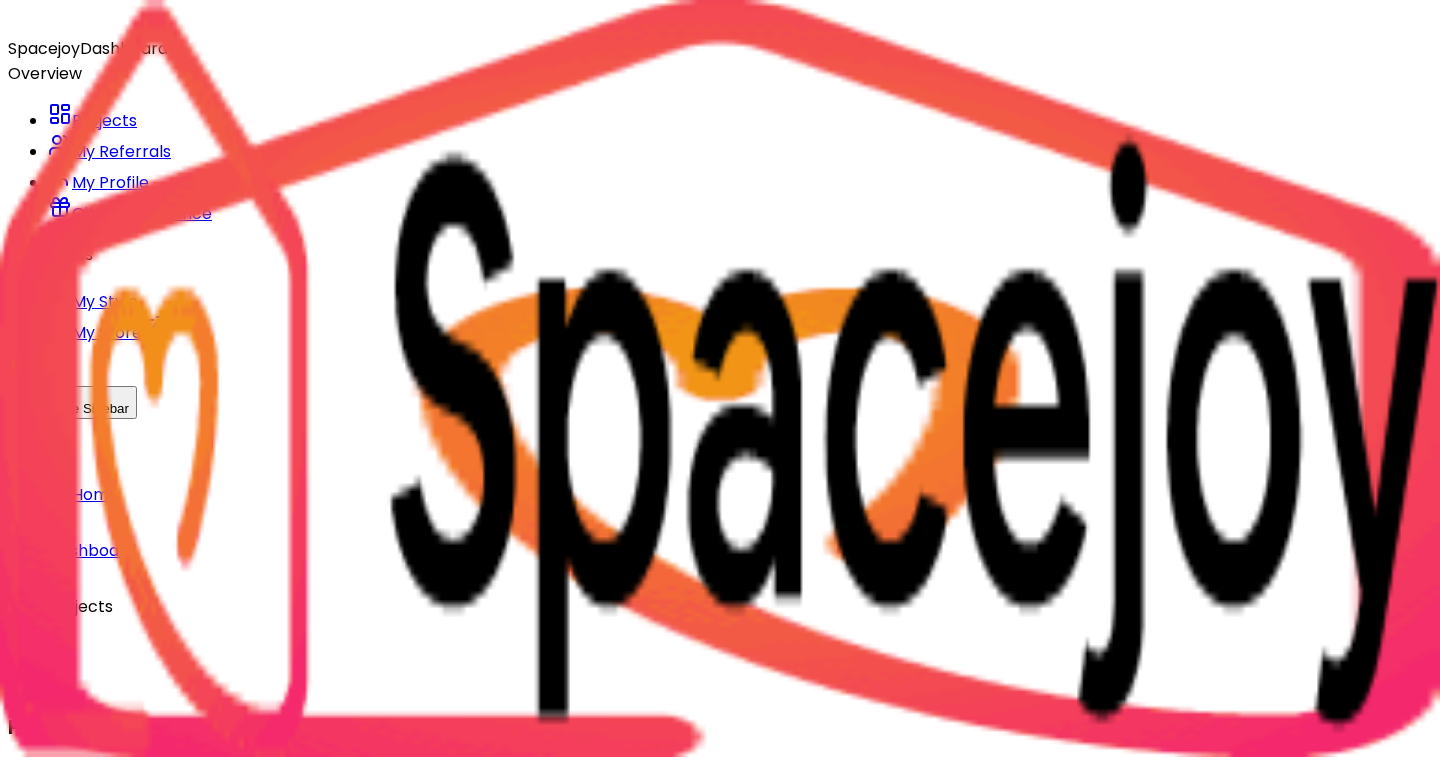 scroll, scrollTop: 0, scrollLeft: 0, axis: both 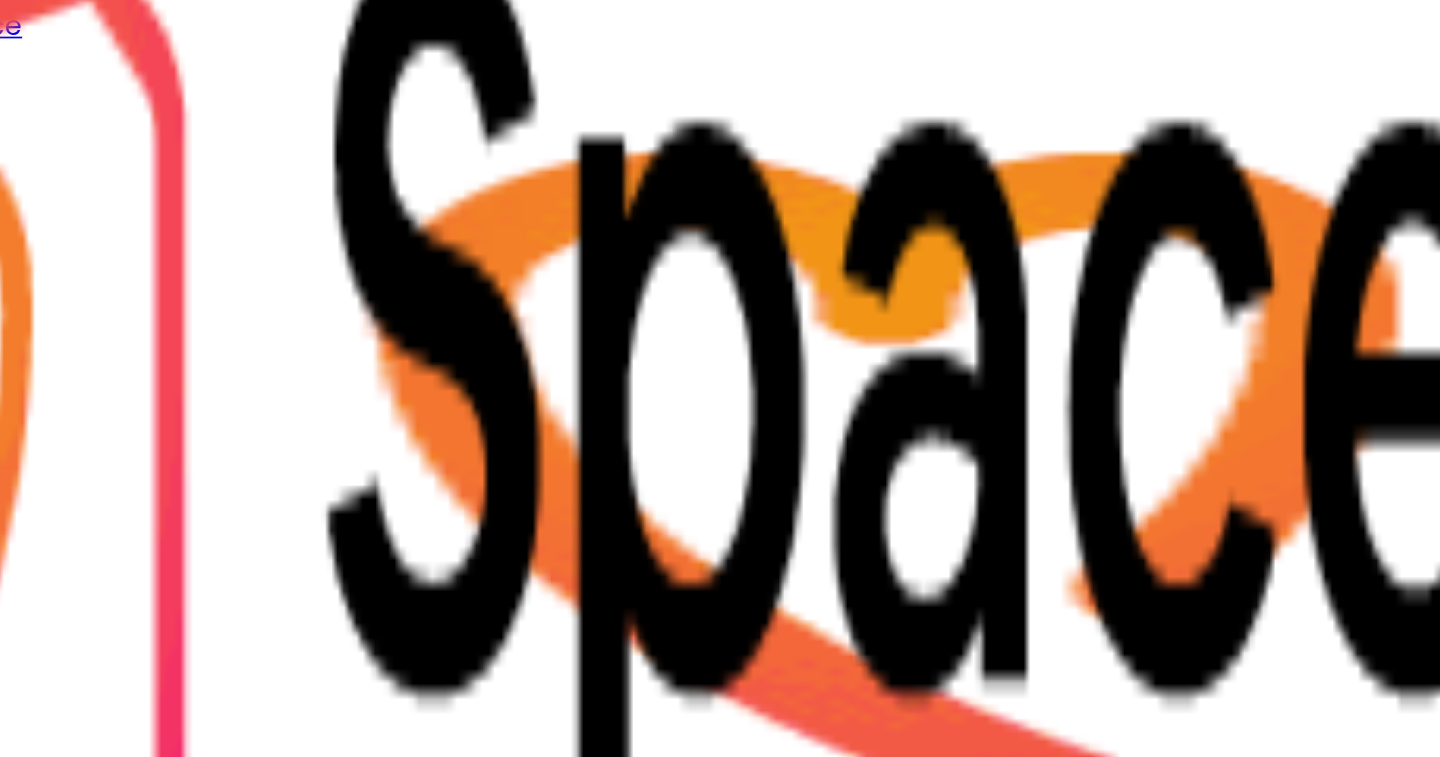 drag, startPoint x: 107, startPoint y: 446, endPoint x: 483, endPoint y: 480, distance: 377.53412 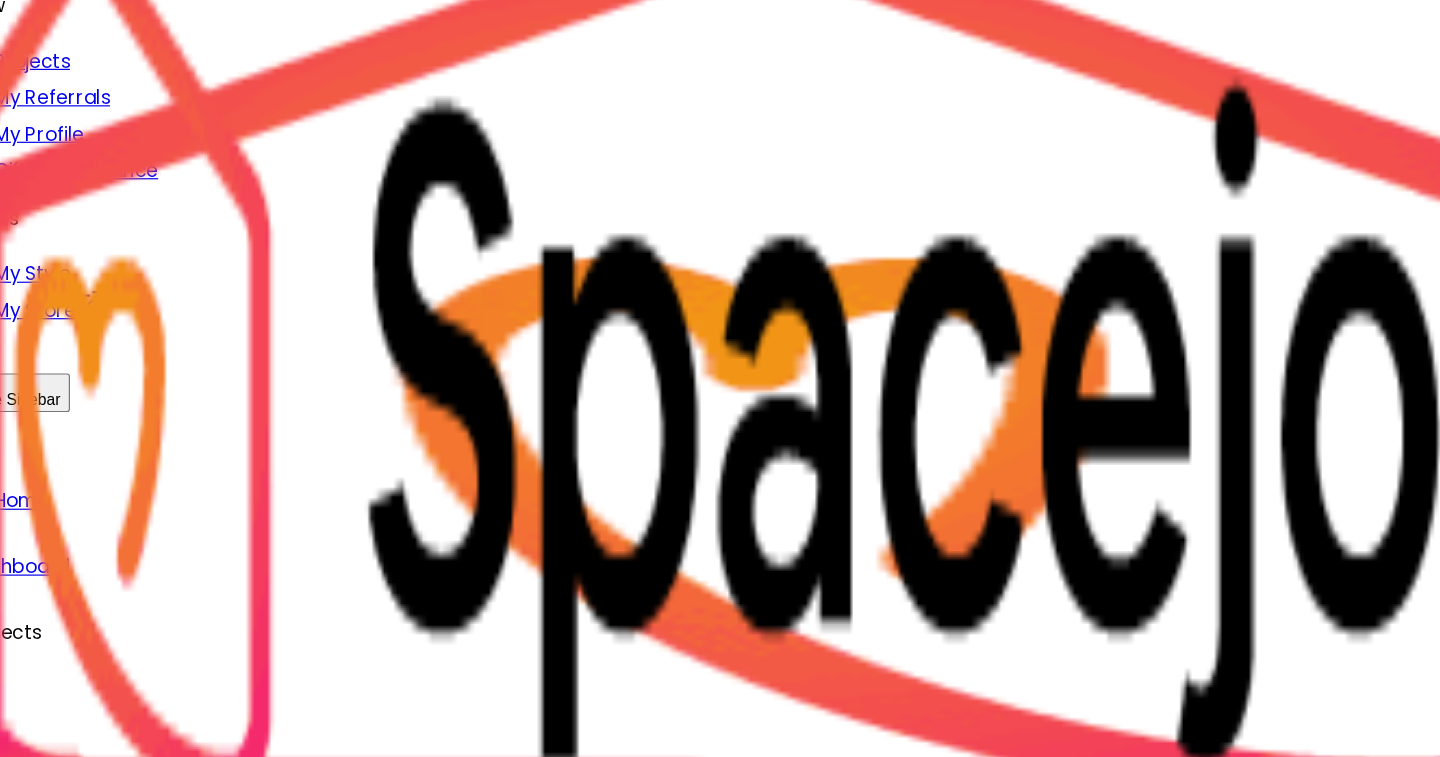 click on "Sharing things I find appealing and beautiful to help you understand my style.
https://www.instagram.com/p/Ct1XFnUg2xJ/?img_index=1
https://www.instagram.com/p/C_Ihl12REaA/?img_index=1
https://www.instagram.com/p/C6RBcI5sXAs/?img_index=2
https://www.instagram.com/p/CydQaoZIldF/
https://www.instagram.com/p/CxOTKzpMu2l/
https://www.instagram.com/p/C3c0mR7OIkw/?img_index=1
https://www.instagram.com/p/C3c0mR7OIkw/?img_index=2
https://www.instagram.com/p/C3c0mR7OIkw/?img_index=5
https://www.instagram.com/p/CxNqr9oAaY_/" at bounding box center [720, 1167] 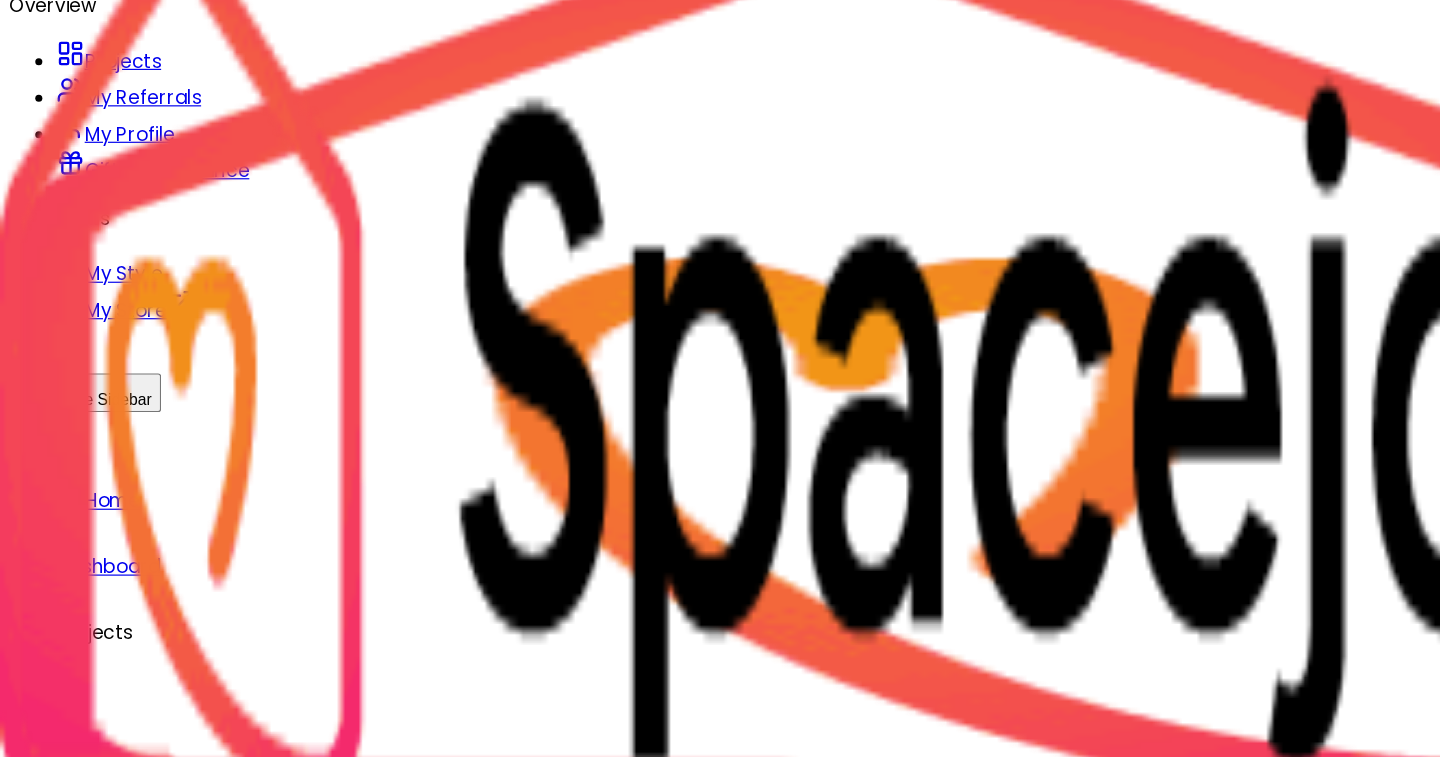 drag, startPoint x: 484, startPoint y: 574, endPoint x: 104, endPoint y: 570, distance: 380.02106 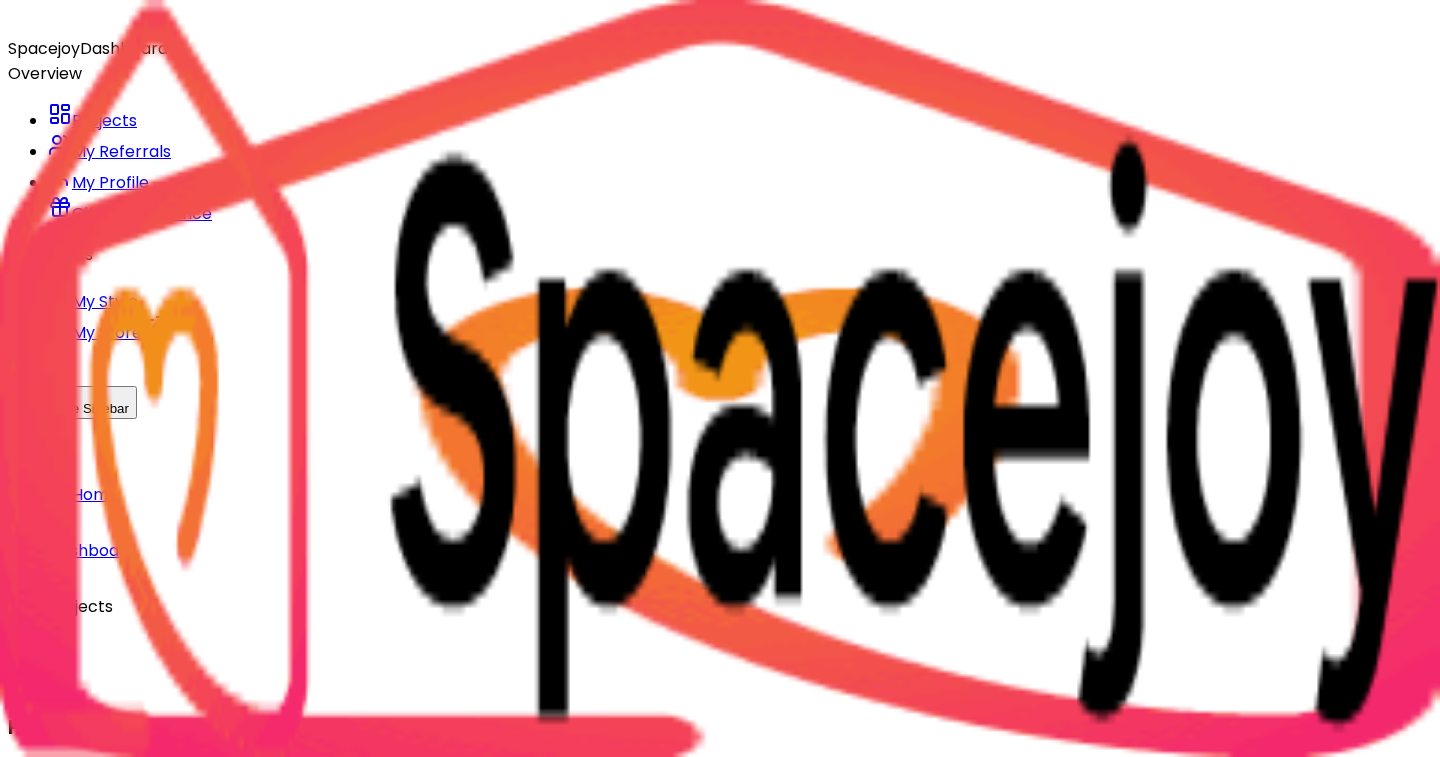 scroll, scrollTop: 2322, scrollLeft: 0, axis: vertical 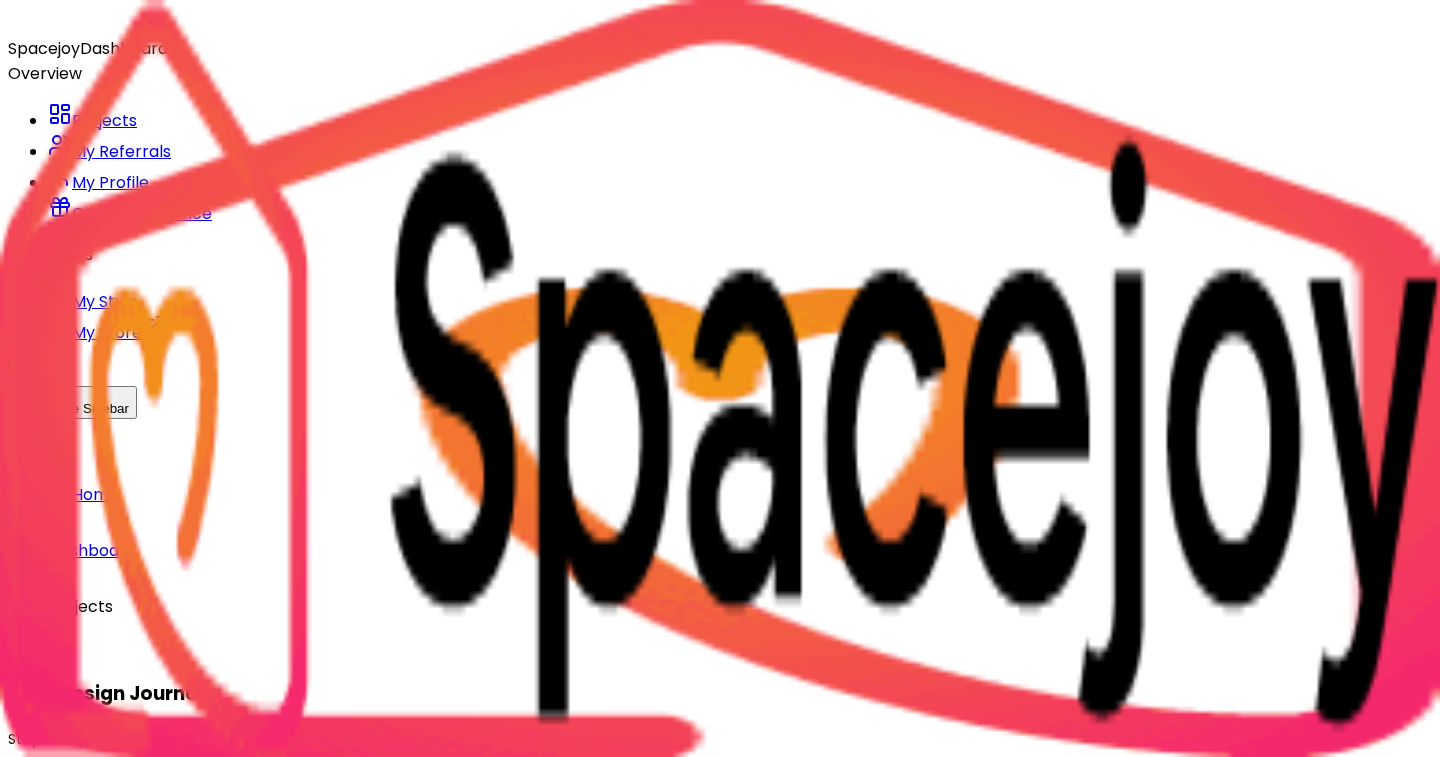 click on "Status:   active bliss Home design Quiz Status: underReview Design Stage:   In Progress 14 %" at bounding box center [740, 898] 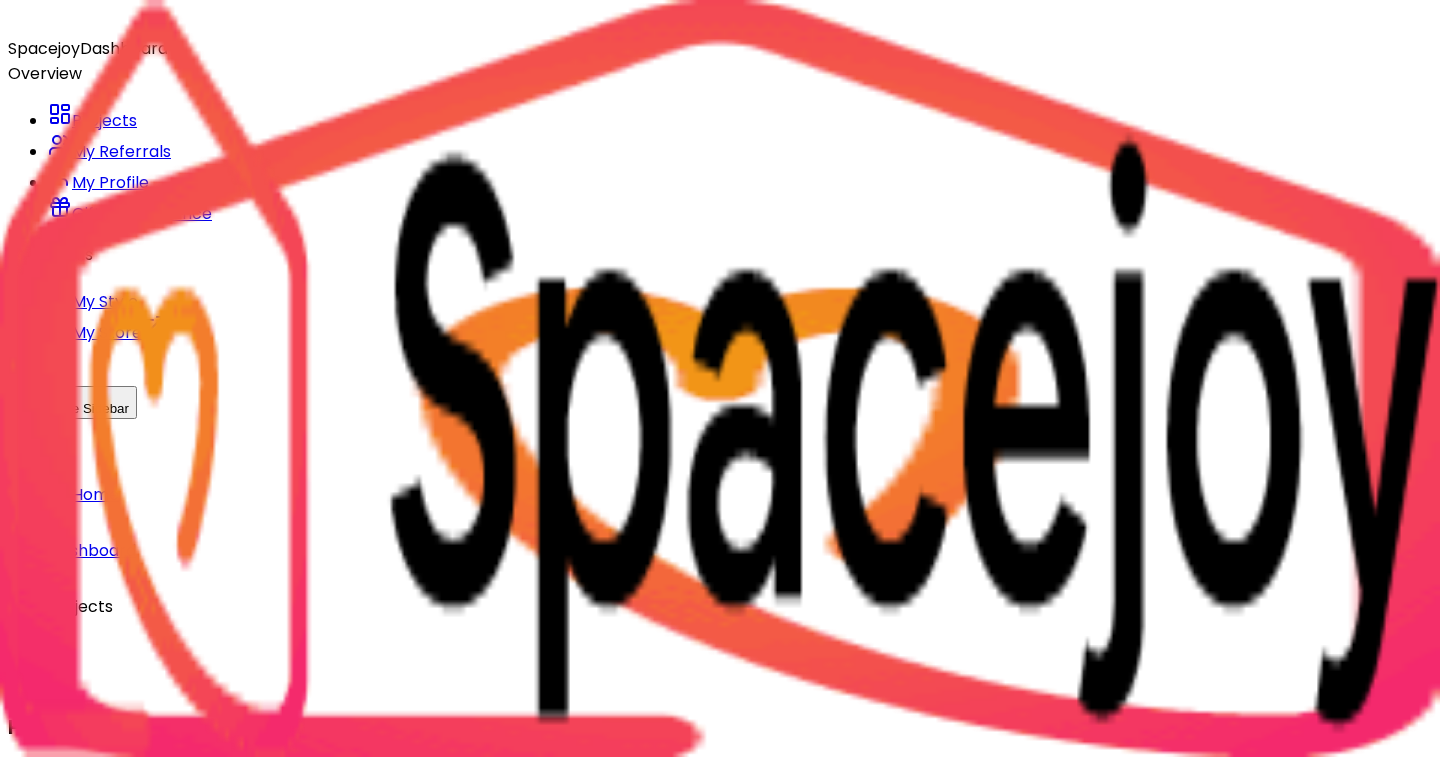 scroll, scrollTop: 824, scrollLeft: 0, axis: vertical 